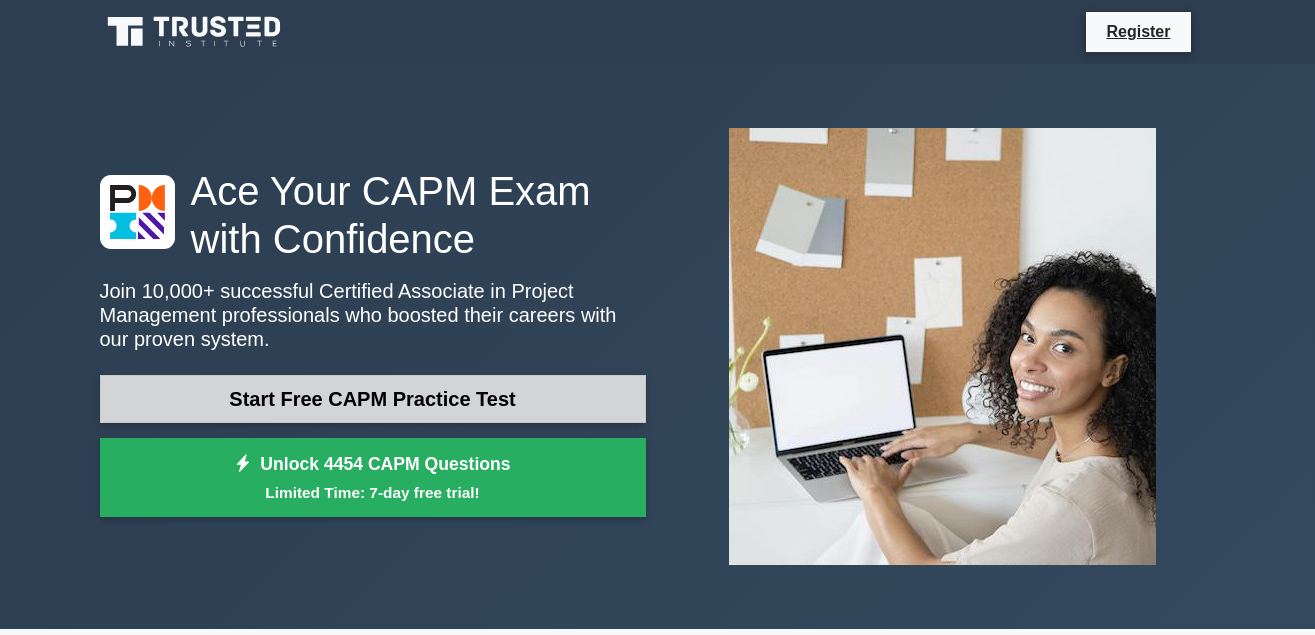 scroll, scrollTop: 0, scrollLeft: 0, axis: both 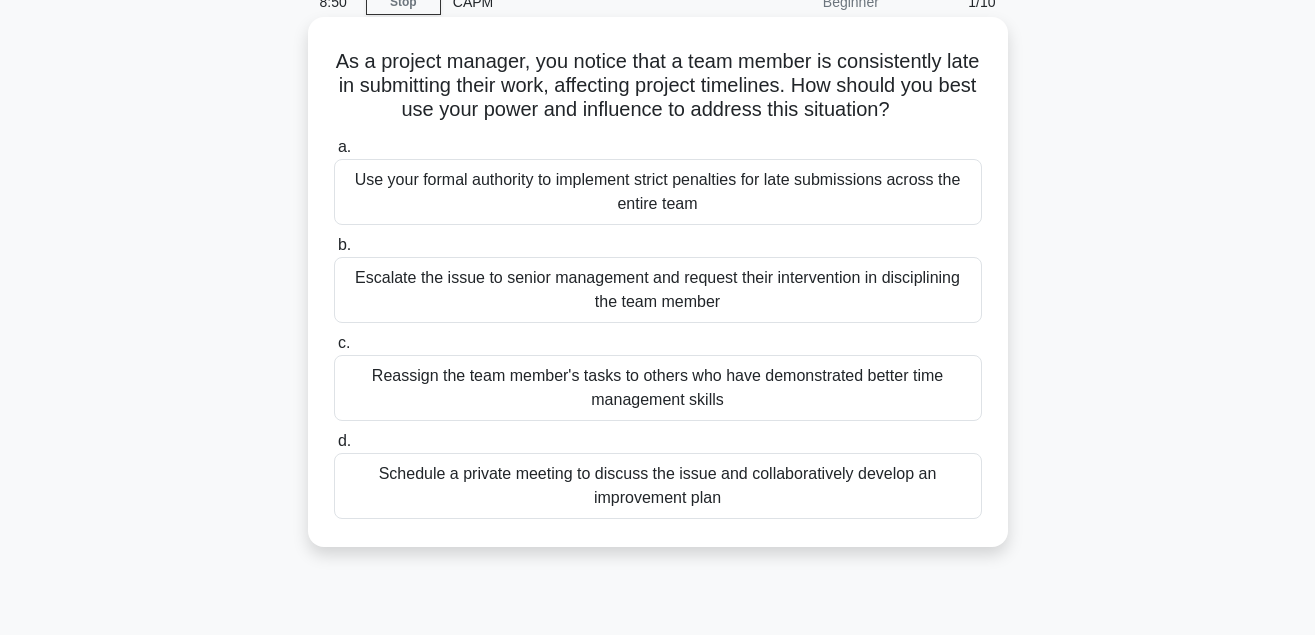 click on "Schedule a private meeting to discuss the issue and collaboratively develop an improvement plan" at bounding box center [658, 486] 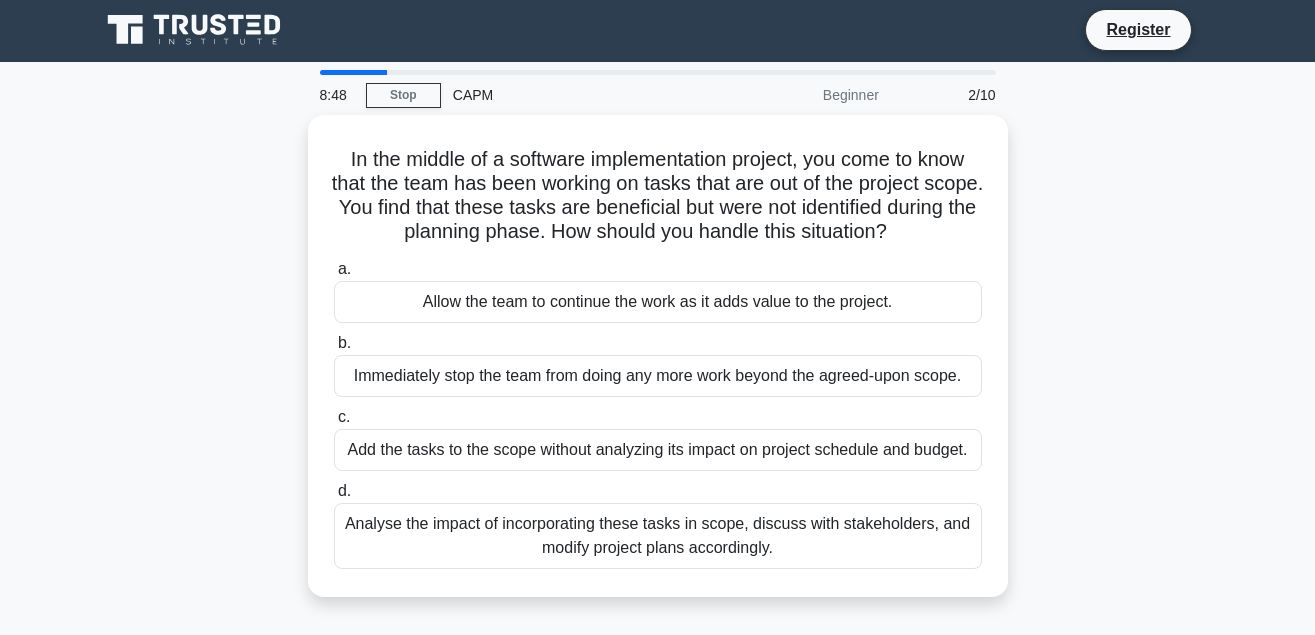 scroll, scrollTop: 0, scrollLeft: 0, axis: both 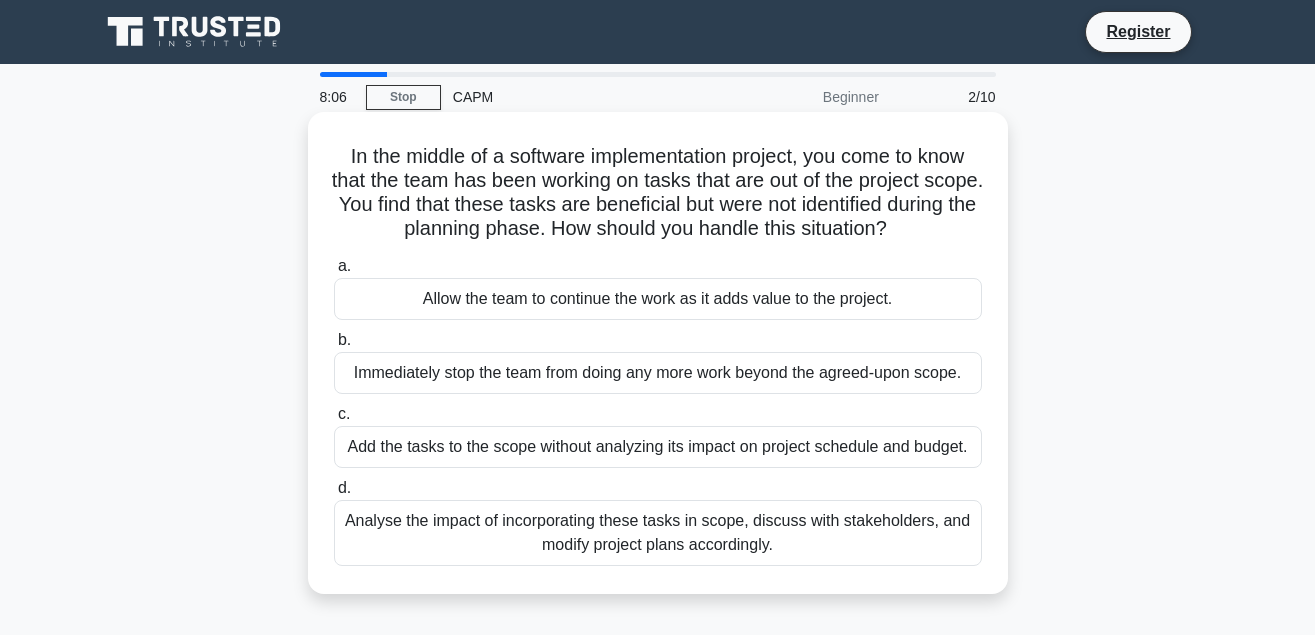click on "Analyse the impact of incorporating these tasks in scope, discuss with stakeholders, and modify project plans accordingly." at bounding box center [658, 533] 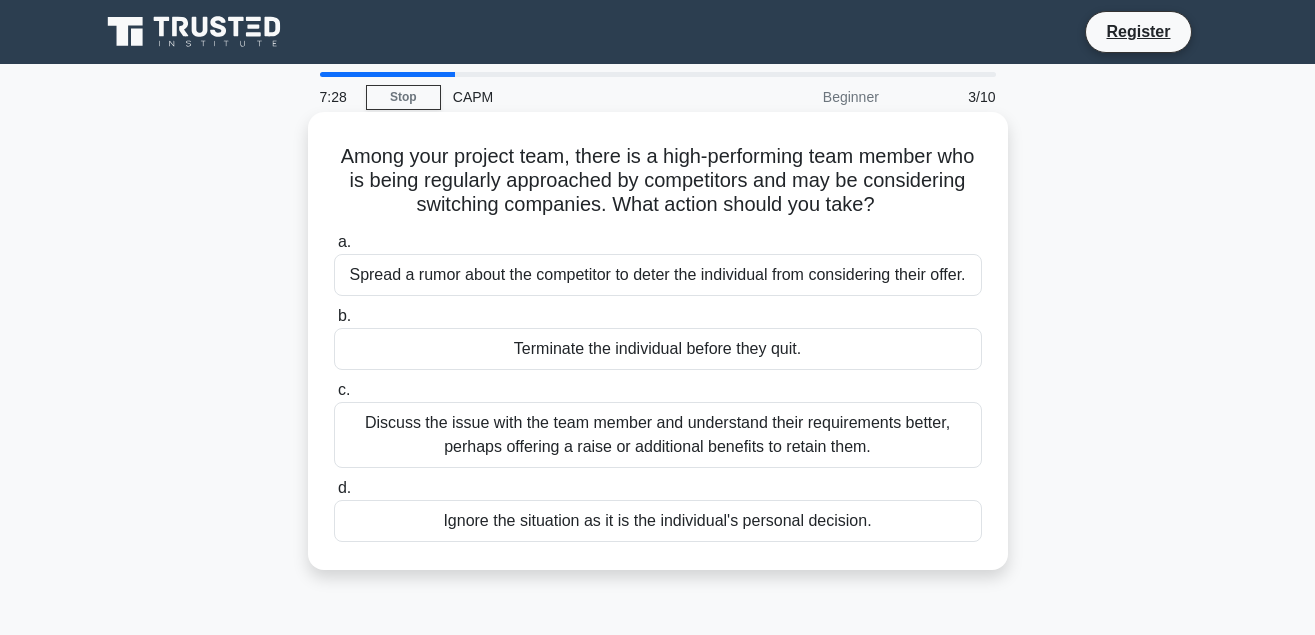 click on "Discuss the issue with the team member and understand their requirements better, perhaps offering a raise or additional benefits to retain them." at bounding box center [658, 435] 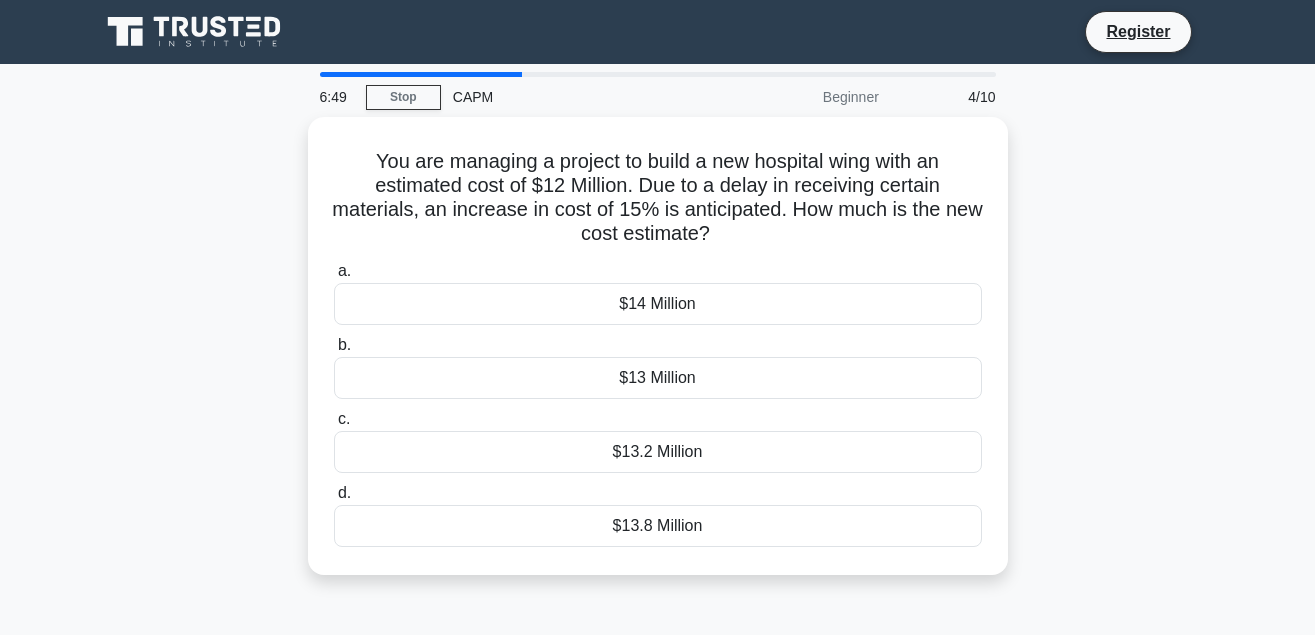 click on "You are managing a project to build a new hospital wing with an estimated cost of $12 Million. Due to a delay in receiving certain materials, an increase in cost of 15% is anticipated. How much is the new cost estimate?
.spinner_0XTQ{transform-origin:center;animation:spinner_y6GP .75s linear infinite}@keyframes spinner_y6GP{100%{transform:rotate(360deg)}}
a.
$13.8 Million" at bounding box center [658, 358] 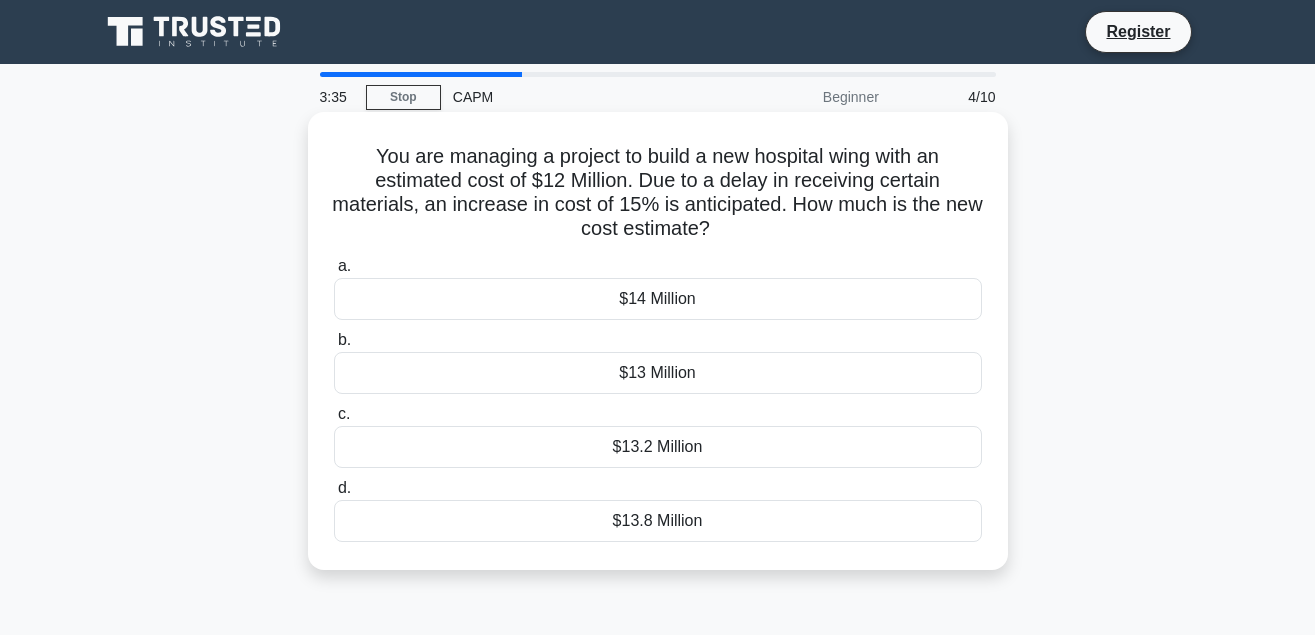 click on "$14 Million" at bounding box center [658, 299] 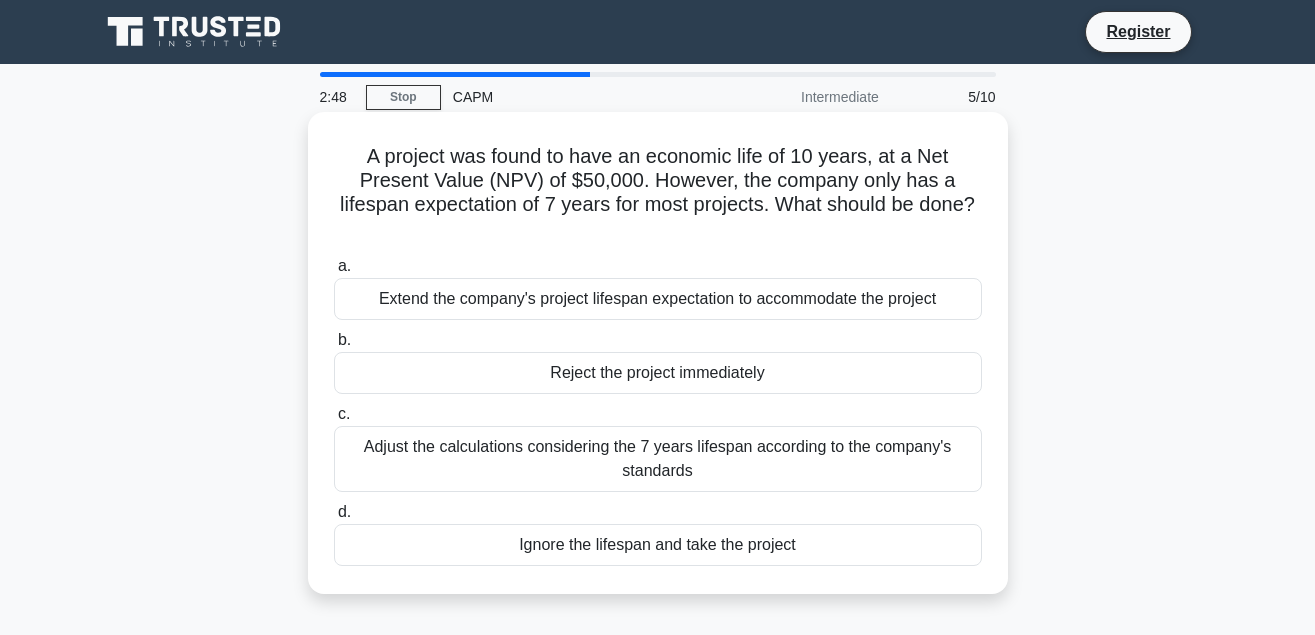 click on "Adjust the calculations considering the 7 years lifespan according to the company's standards" at bounding box center [658, 459] 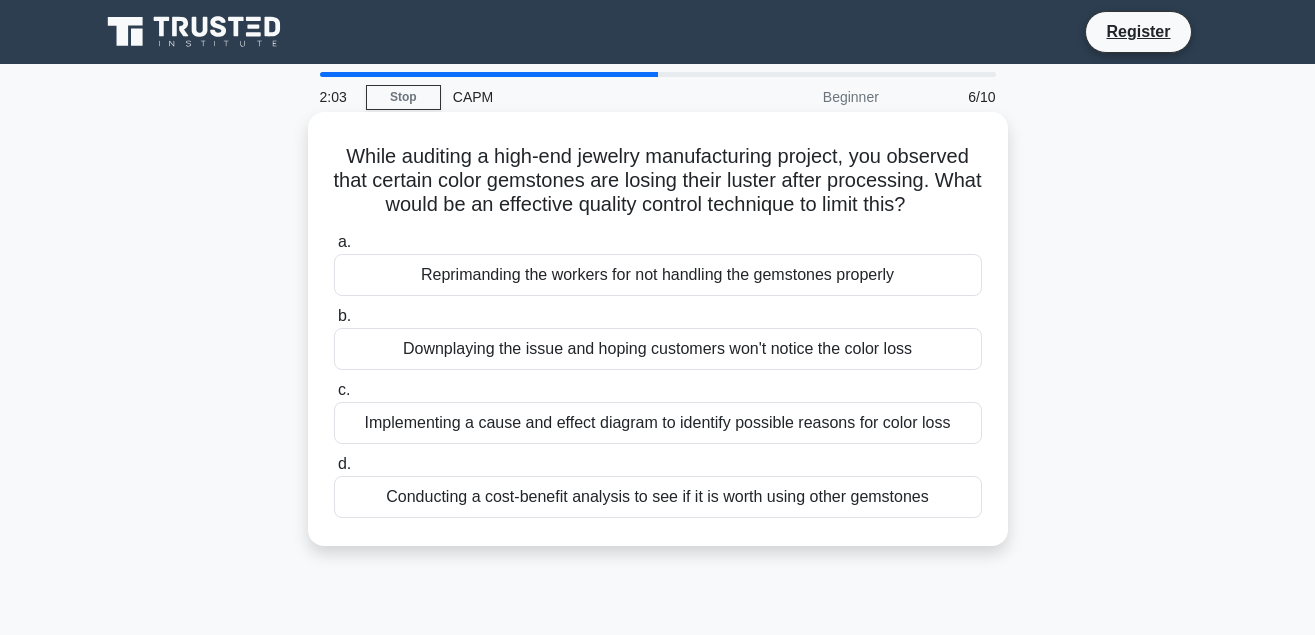 click on "Implementing a cause and effect diagram to identify possible reasons for color loss" at bounding box center (658, 423) 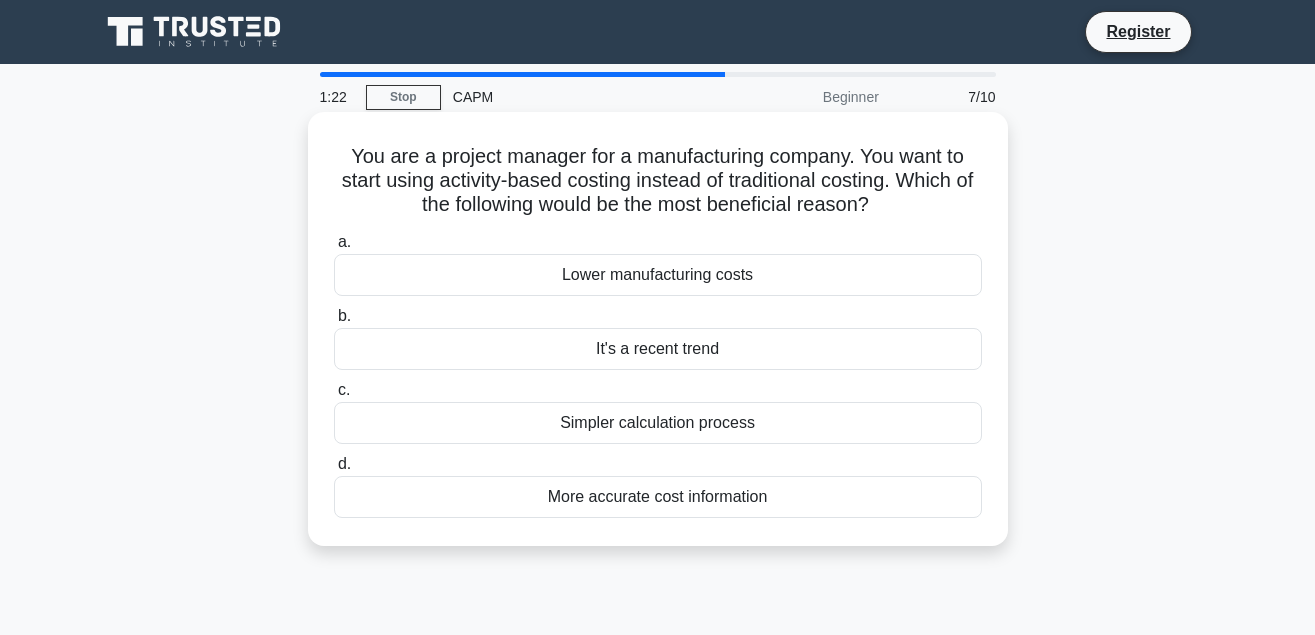 click on "Lower manufacturing costs" at bounding box center (658, 275) 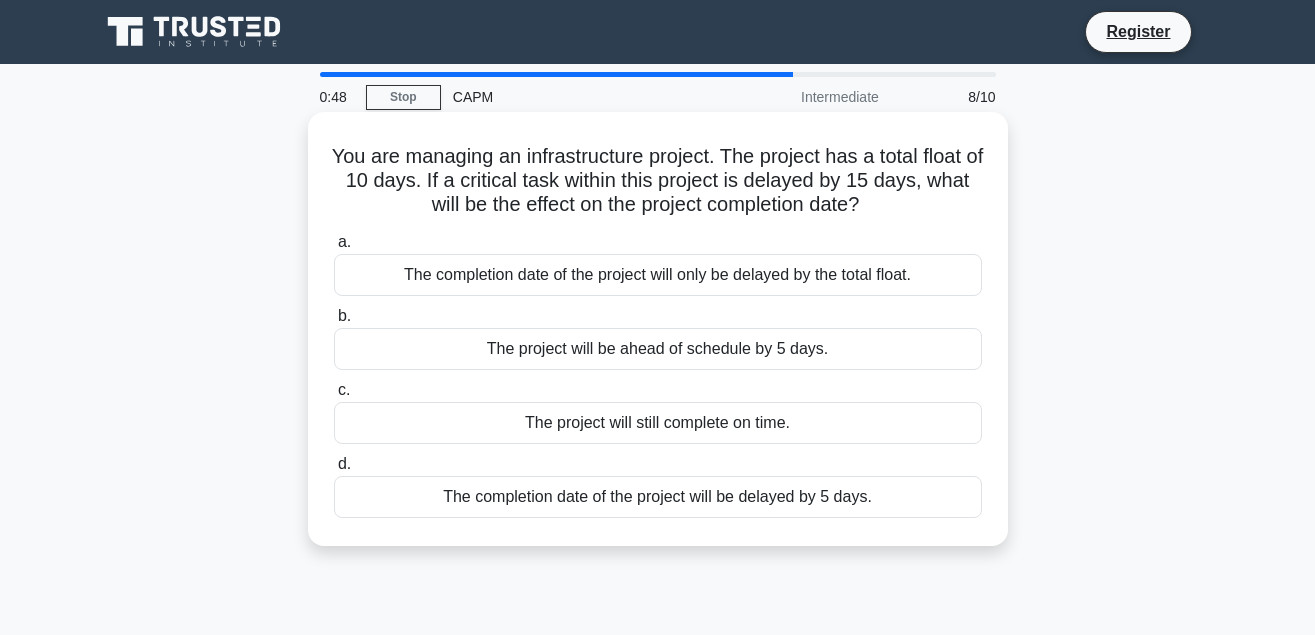 click on "The completion date of the project will be delayed by 5 days." at bounding box center (658, 497) 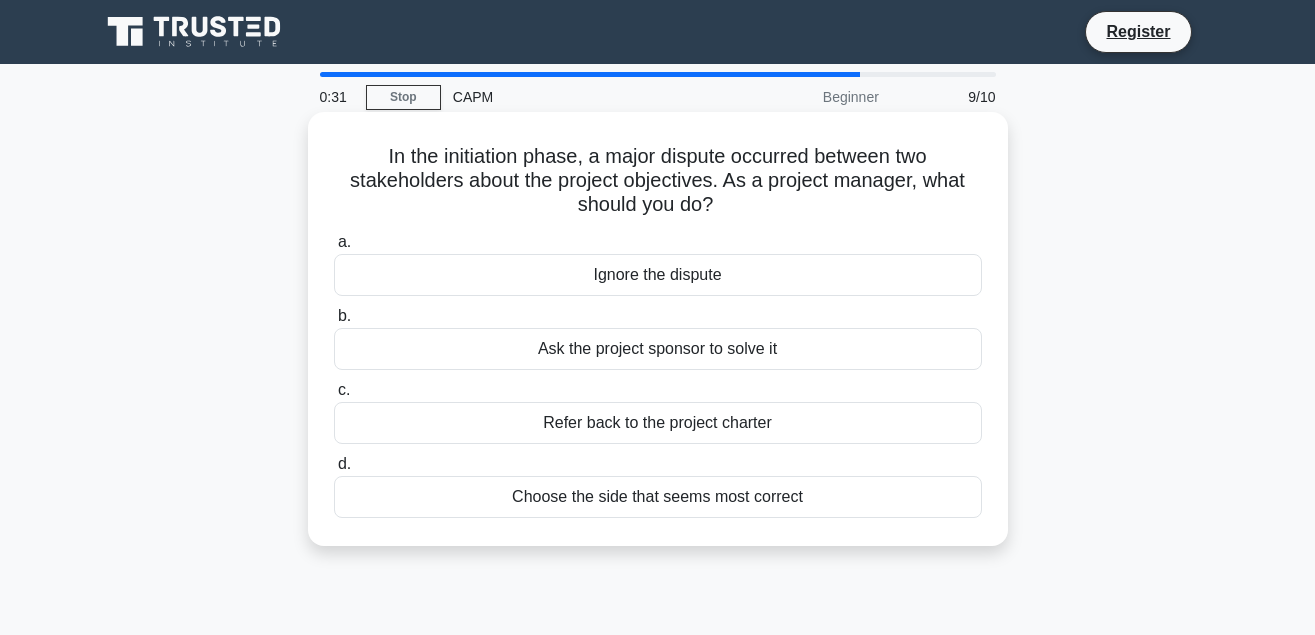 click on "Choose the side that seems most correct" at bounding box center (658, 497) 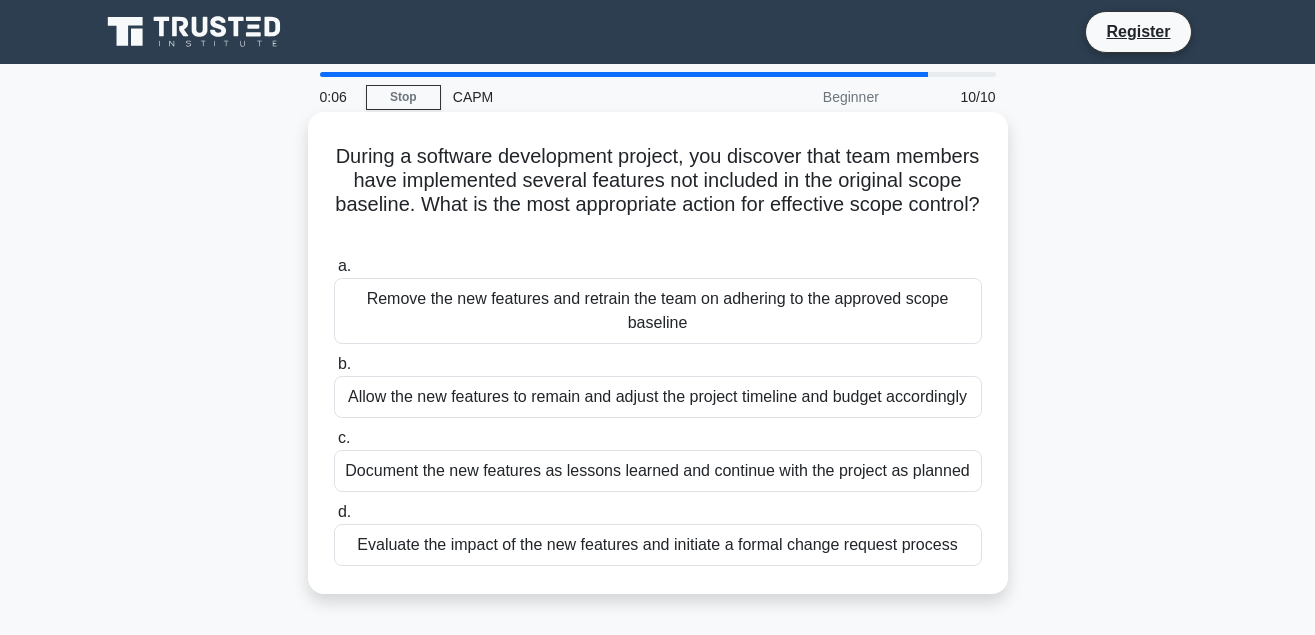 click on "Evaluate the impact of the new features and initiate a formal change request process" at bounding box center (658, 545) 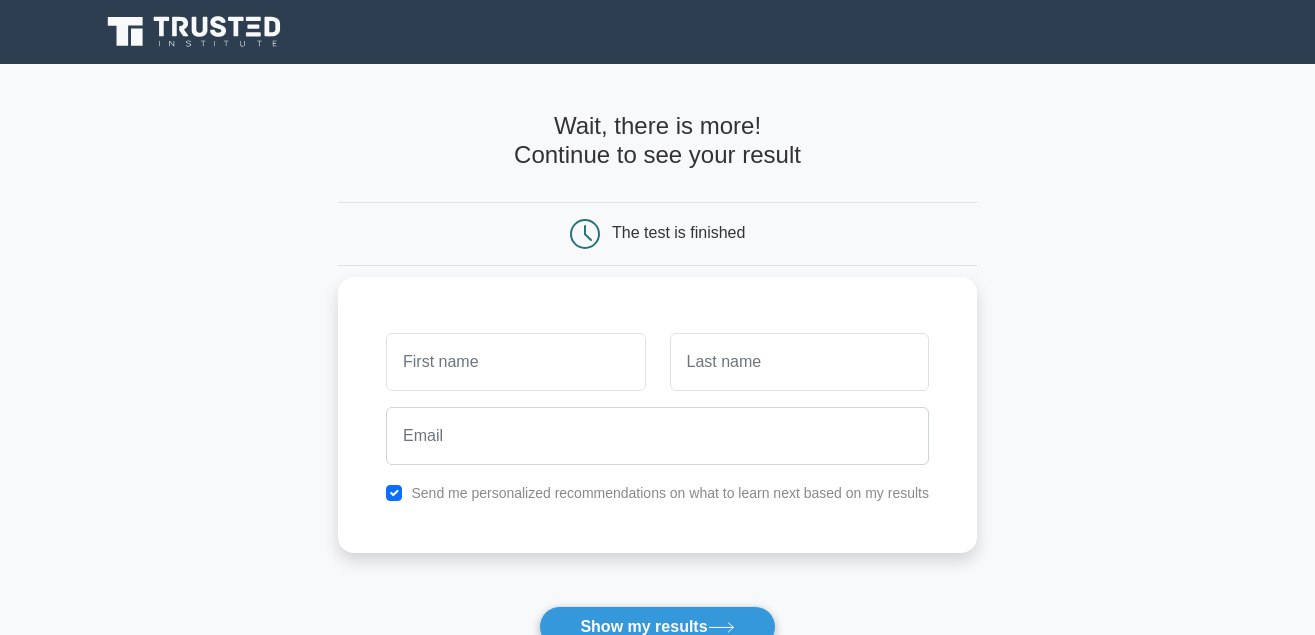 scroll, scrollTop: 0, scrollLeft: 0, axis: both 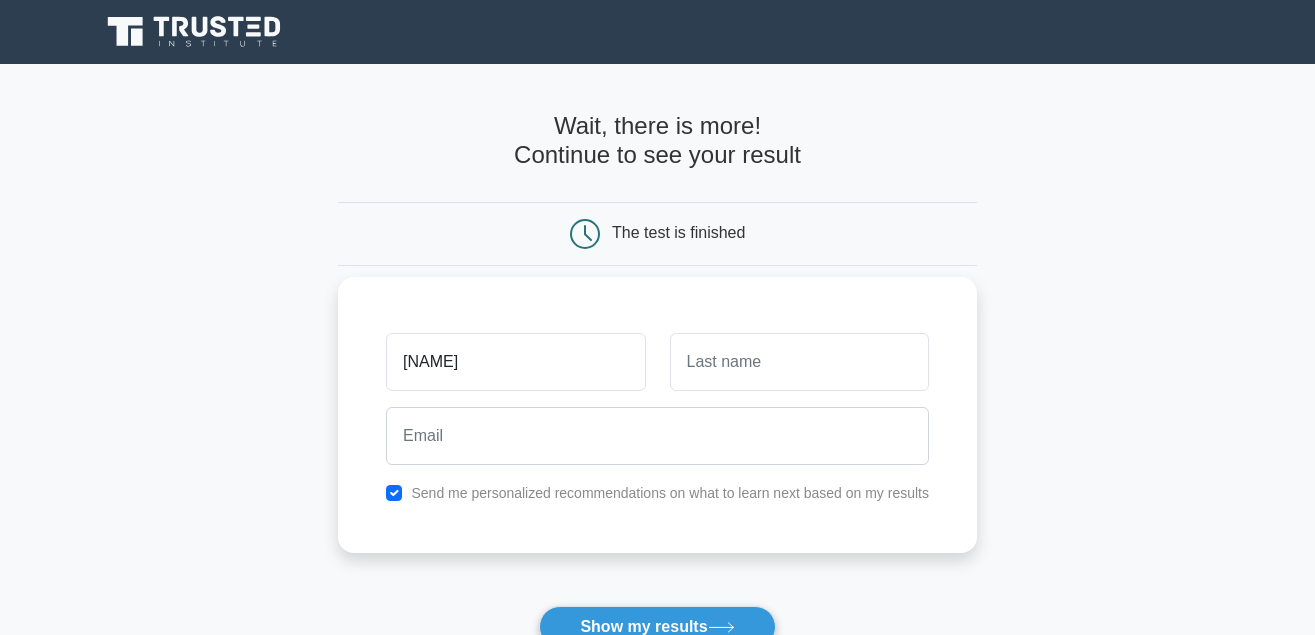 type on "leona" 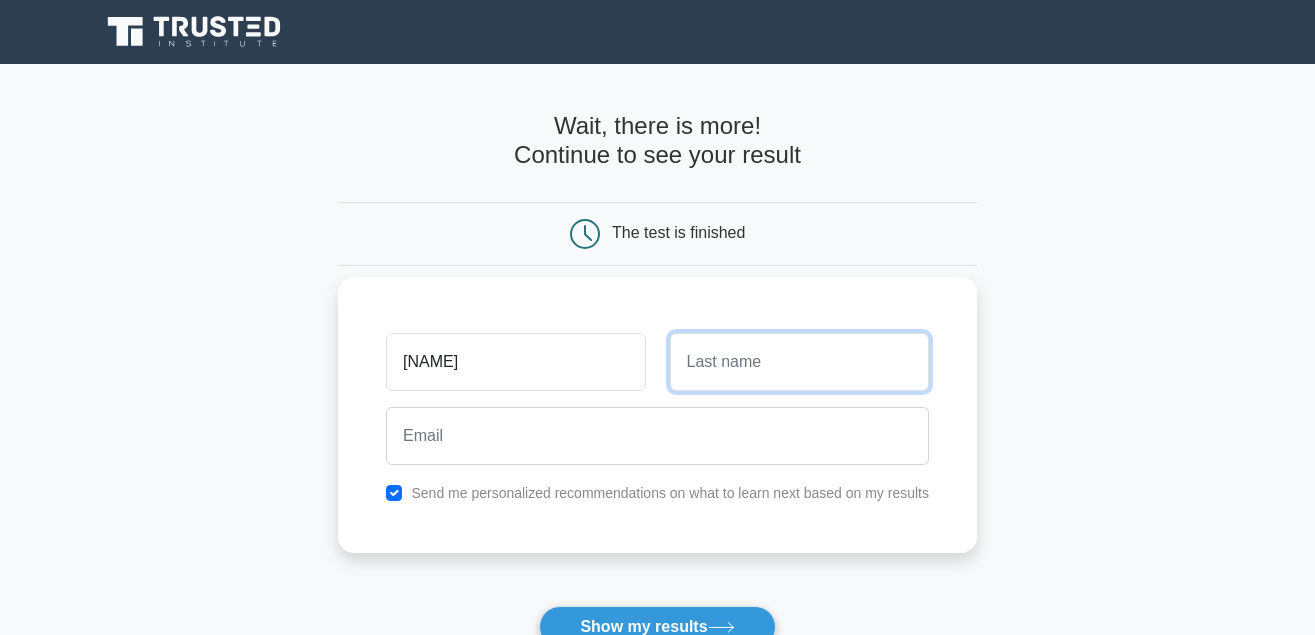 click at bounding box center (799, 362) 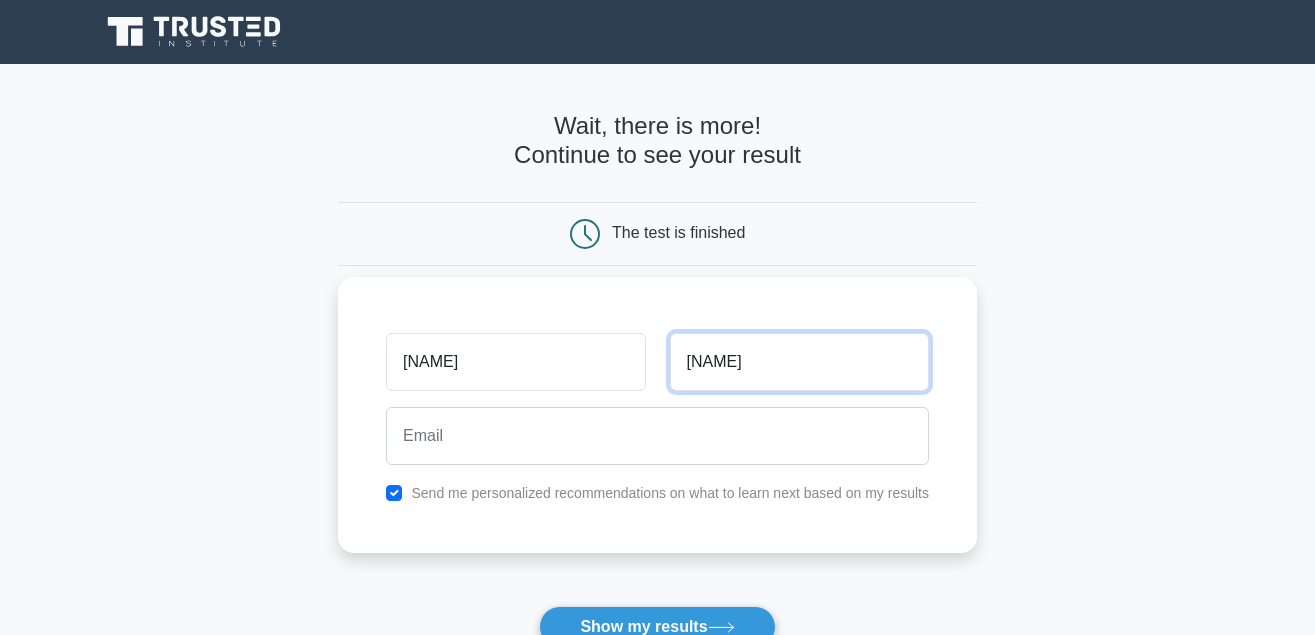type on "durst" 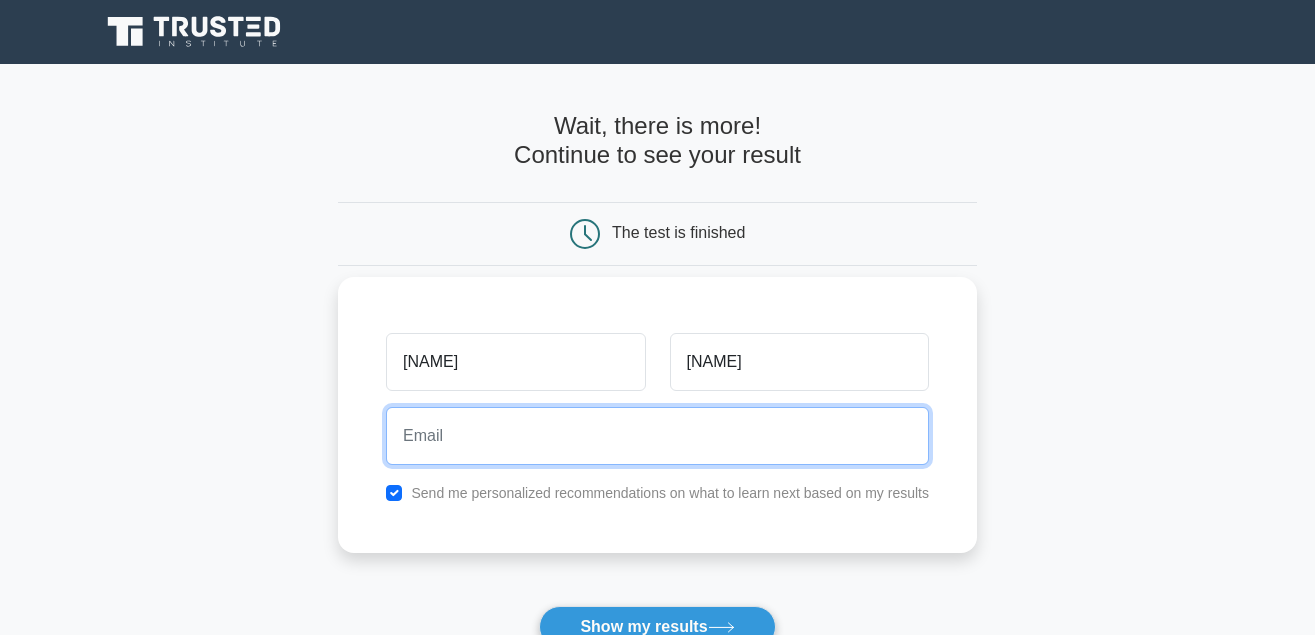 click at bounding box center [657, 436] 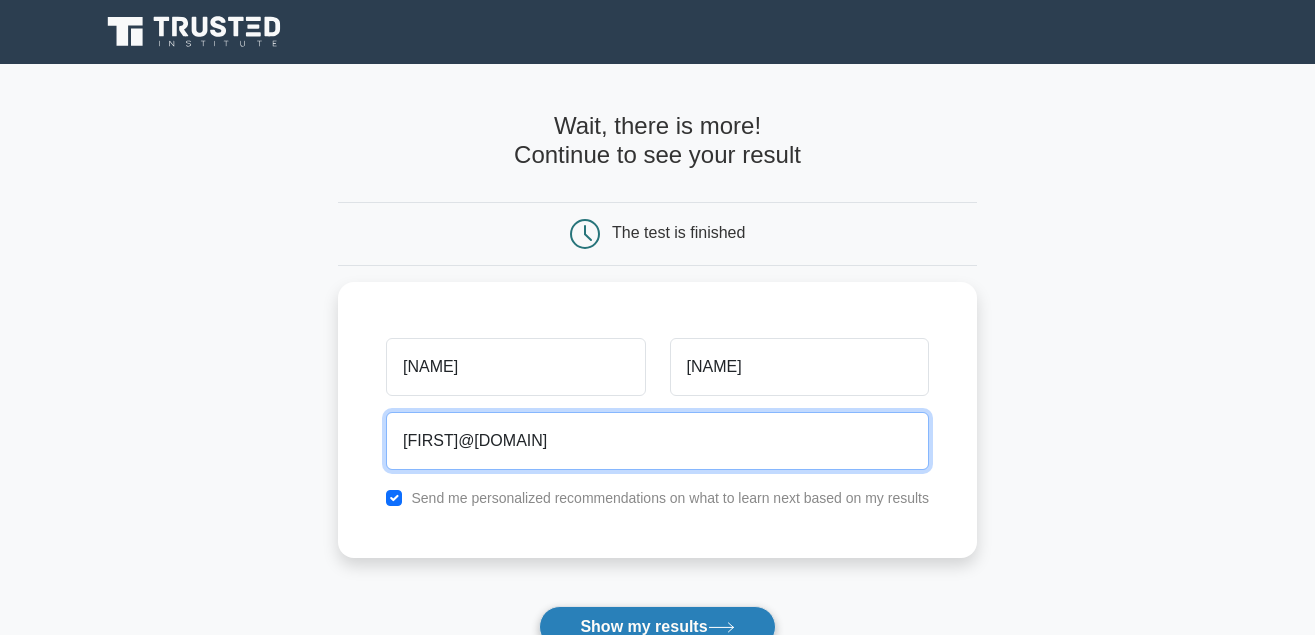 type on "leonadurst9@gmail.com" 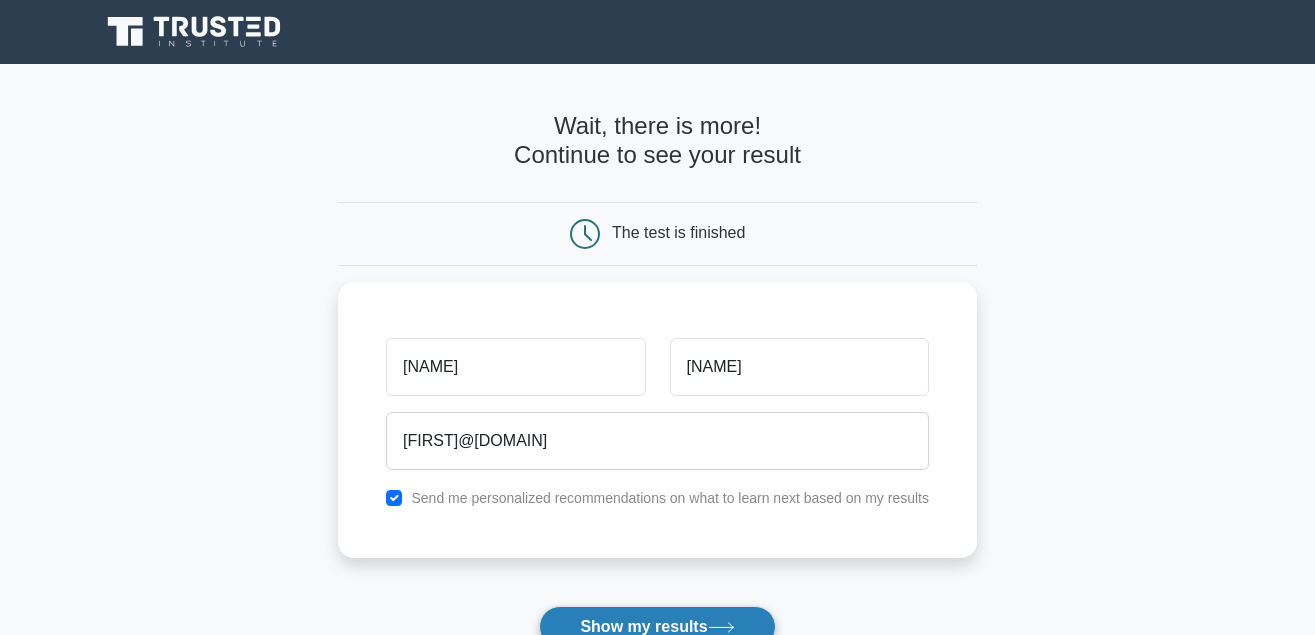 click on "Show my results" at bounding box center (657, 627) 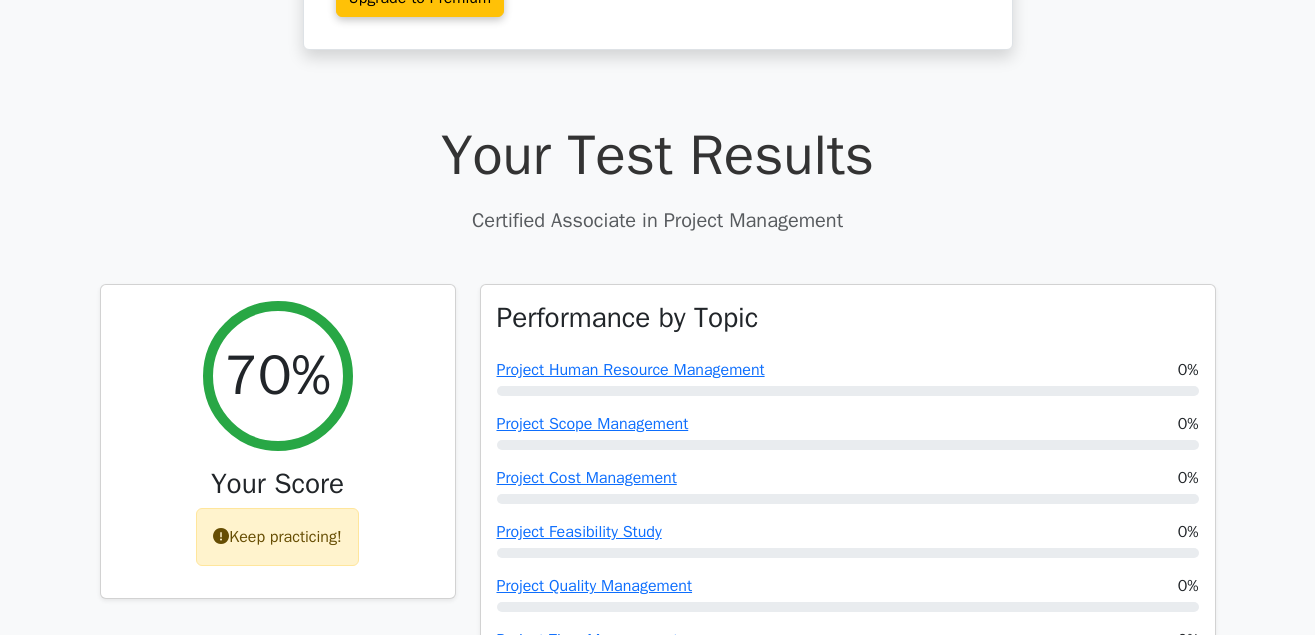 scroll, scrollTop: 491, scrollLeft: 0, axis: vertical 